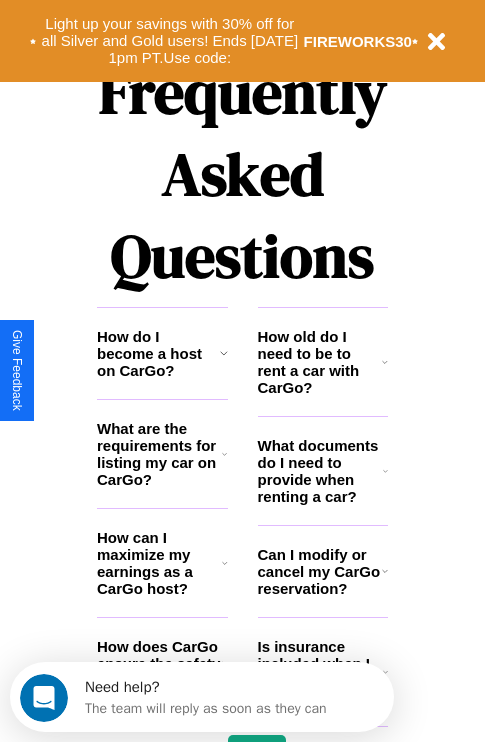 scroll, scrollTop: 2423, scrollLeft: 0, axis: vertical 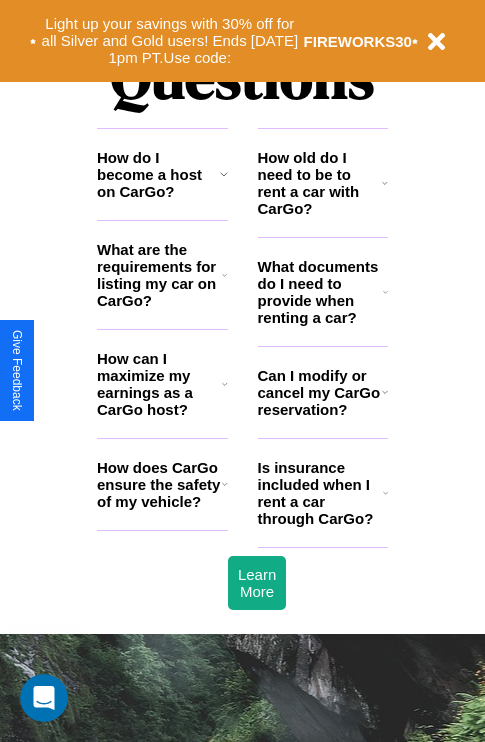 click 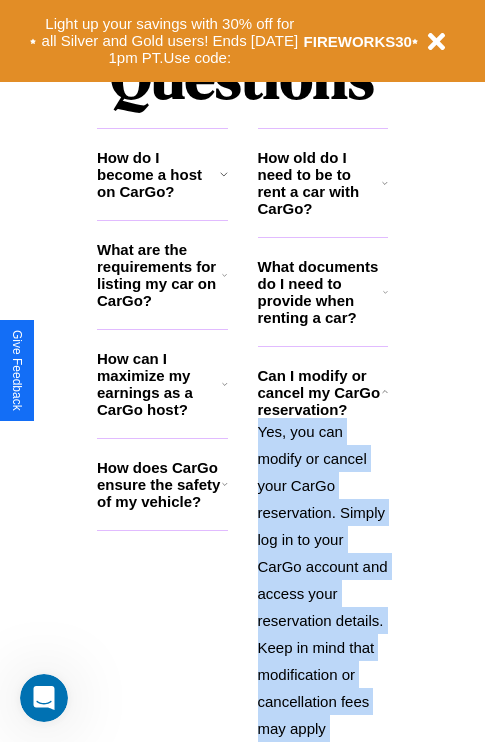 click 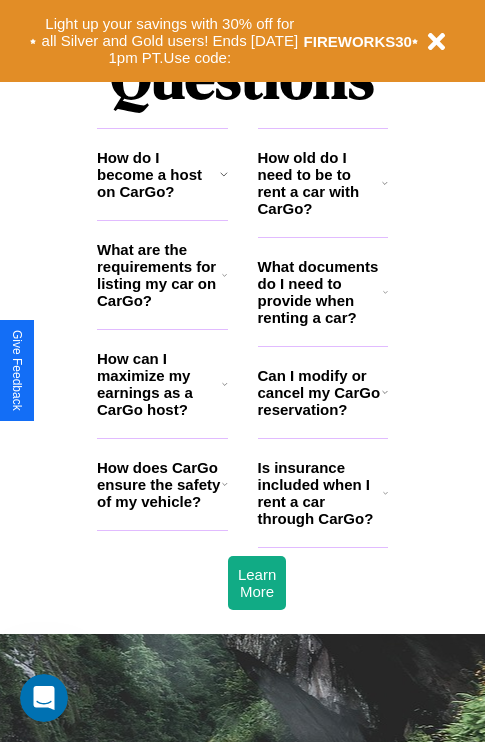 click on "How old do I need to be to rent a car with CarGo?" at bounding box center (320, 183) 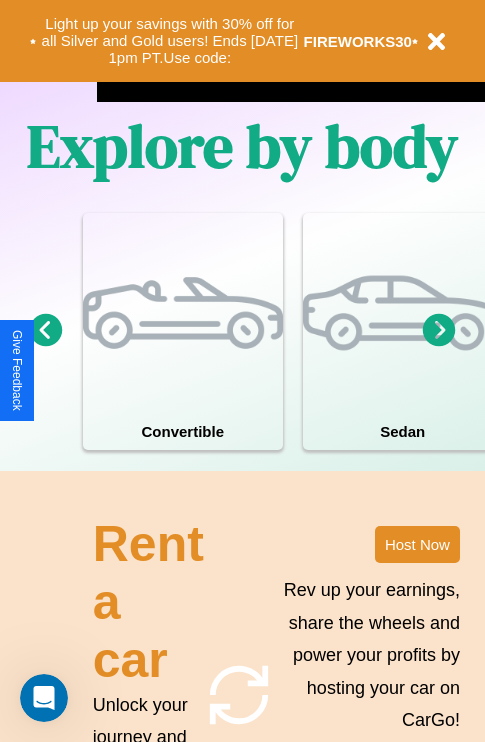 scroll, scrollTop: 1285, scrollLeft: 0, axis: vertical 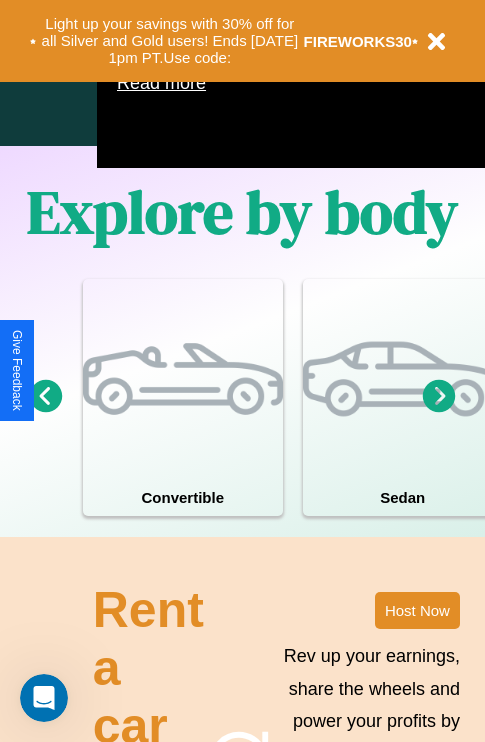 click 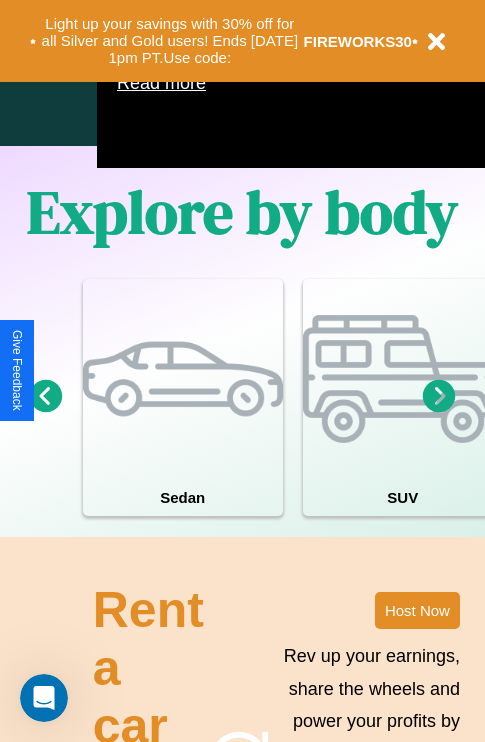 click 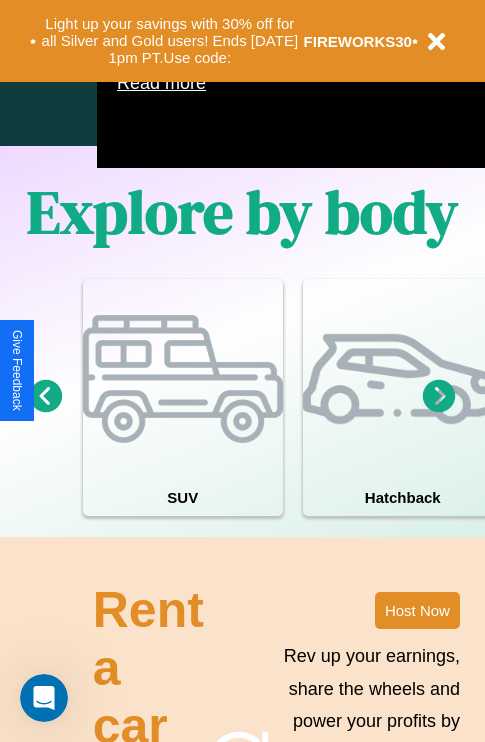 click 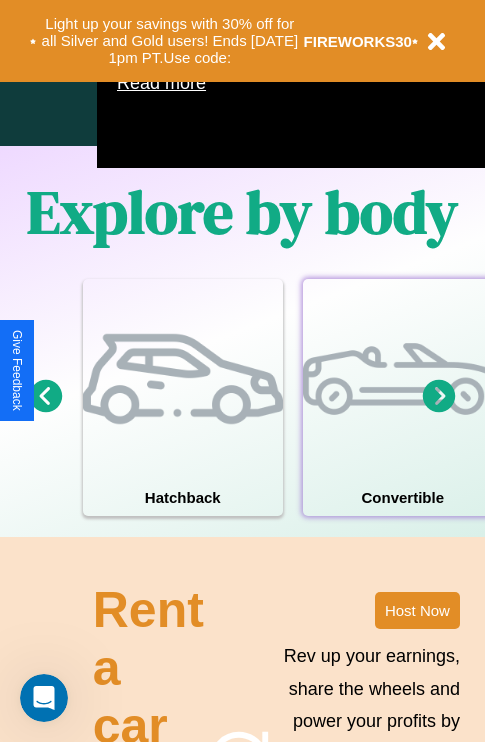 click at bounding box center [403, 379] 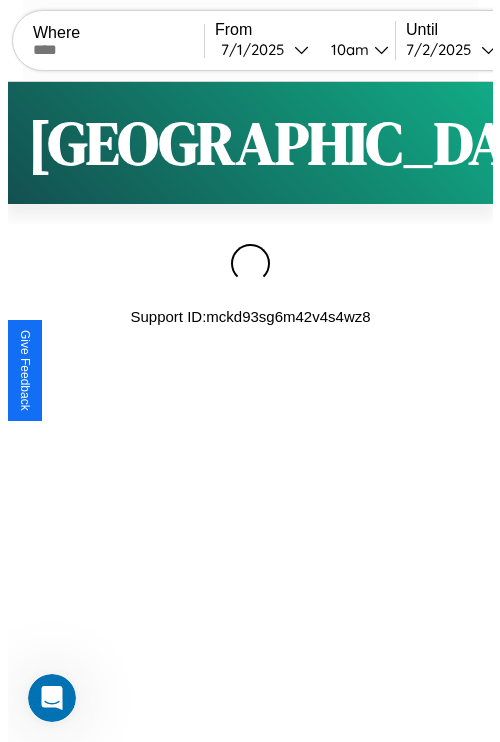 scroll, scrollTop: 0, scrollLeft: 0, axis: both 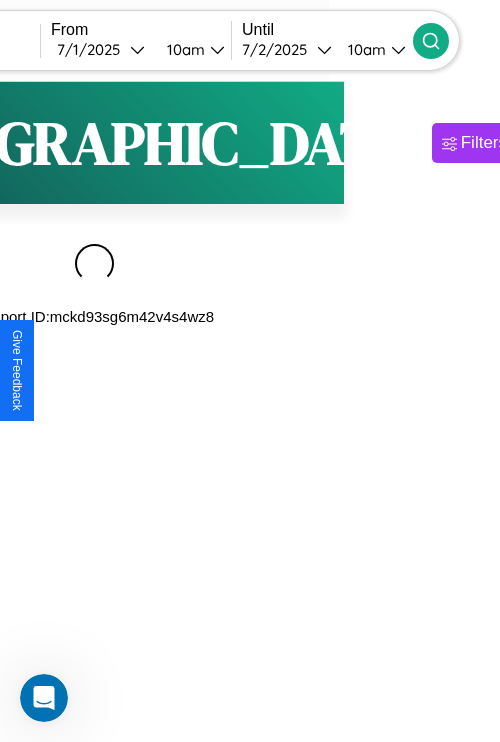 type on "*********" 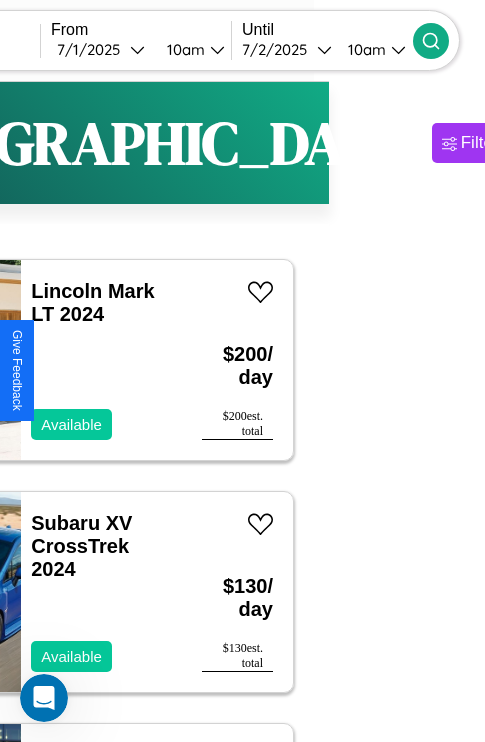 scroll, scrollTop: 93, scrollLeft: 37, axis: both 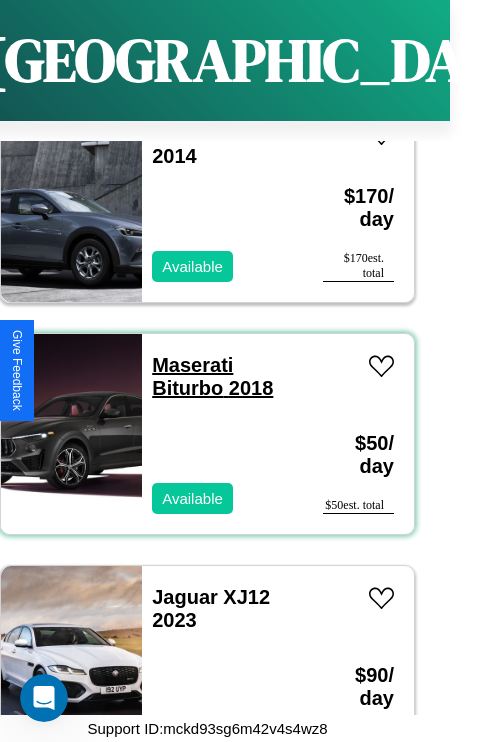 click on "Maserati   Biturbo   2018" at bounding box center [212, 376] 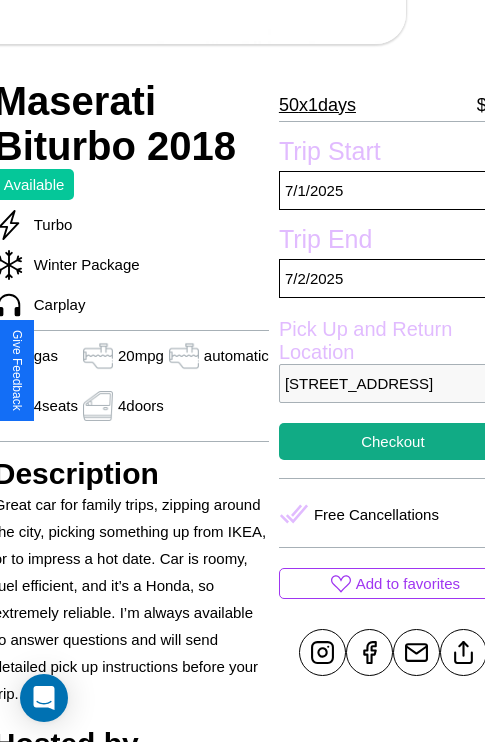 scroll, scrollTop: 424, scrollLeft: 84, axis: both 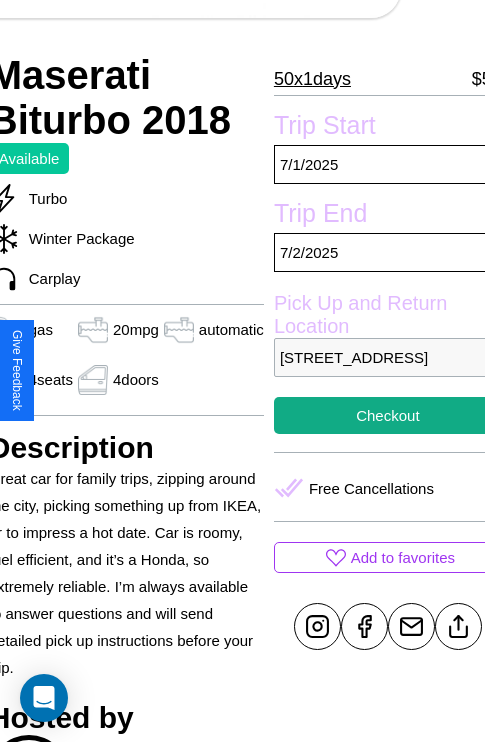 click on "[STREET_ADDRESS]" at bounding box center [388, 357] 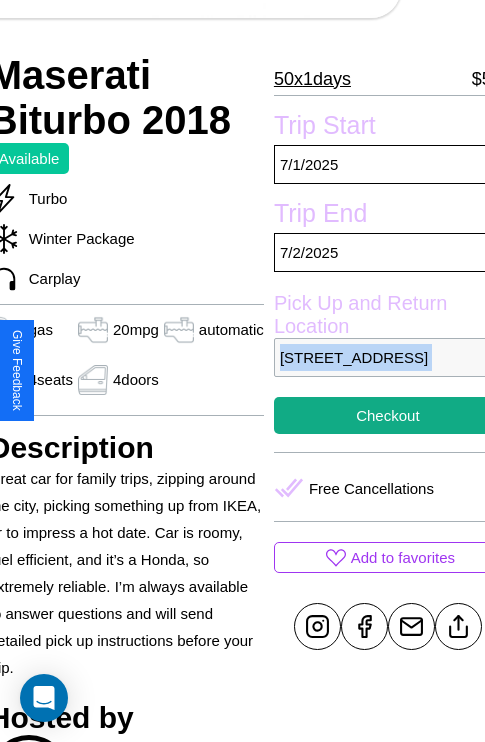 click on "[STREET_ADDRESS]" at bounding box center [388, 357] 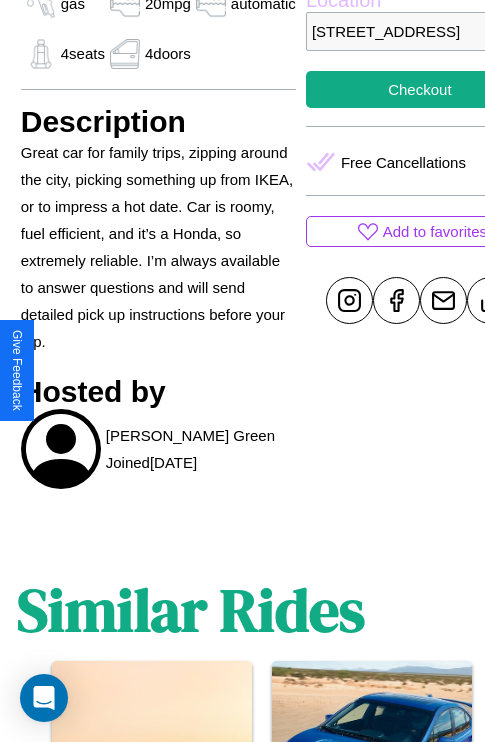 scroll, scrollTop: 973, scrollLeft: 30, axis: both 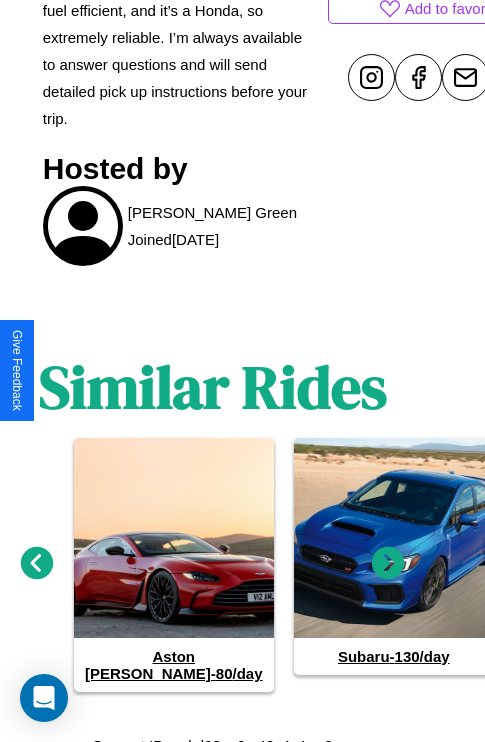 click 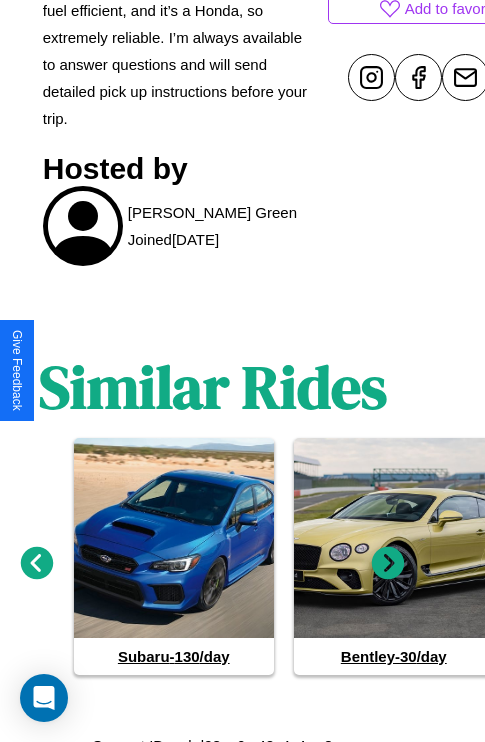 click 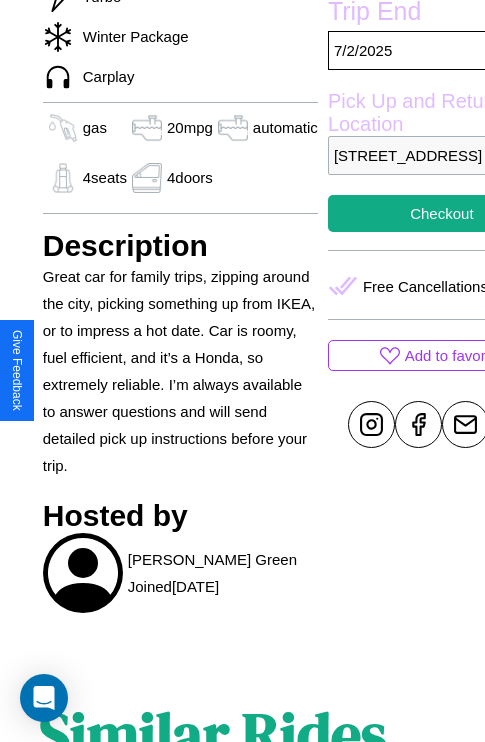 scroll, scrollTop: 496, scrollLeft: 84, axis: both 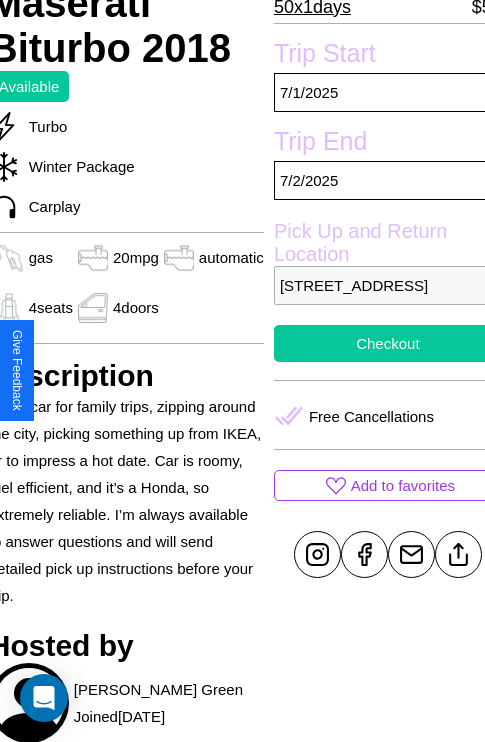 click on "Checkout" at bounding box center (388, 343) 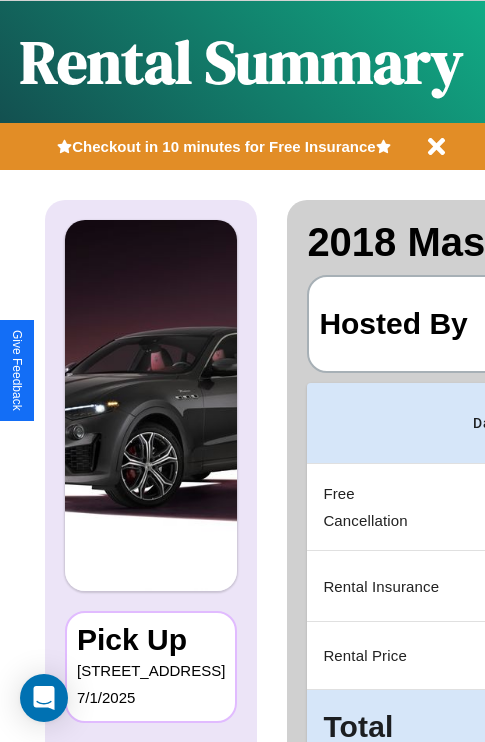scroll, scrollTop: 0, scrollLeft: 378, axis: horizontal 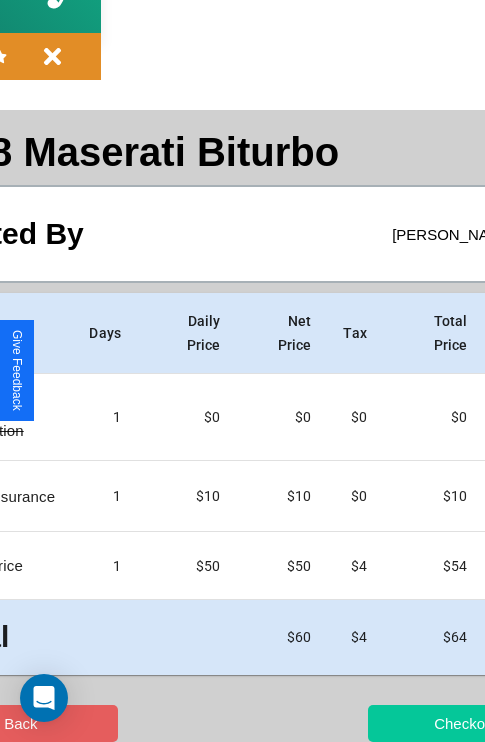 click on "Checkout" at bounding box center [465, 723] 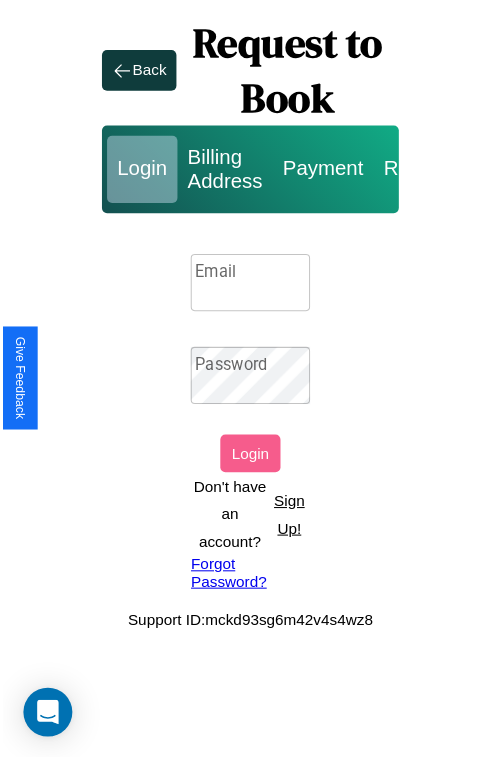 scroll, scrollTop: 0, scrollLeft: 0, axis: both 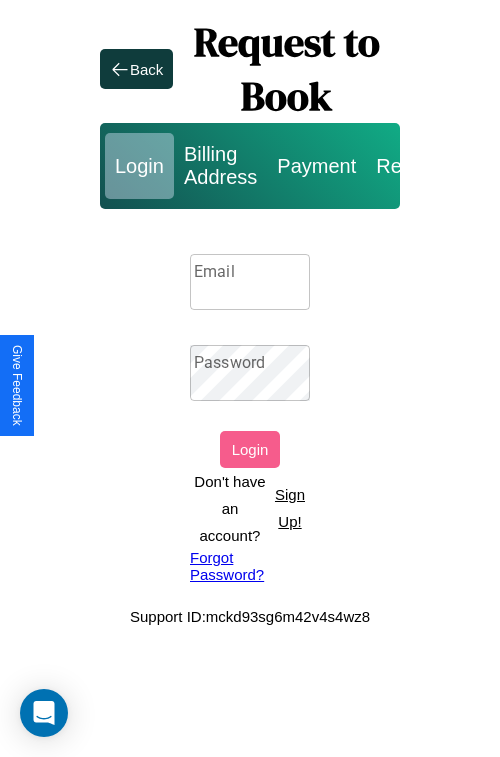 click on "Sign Up!" at bounding box center [290, 508] 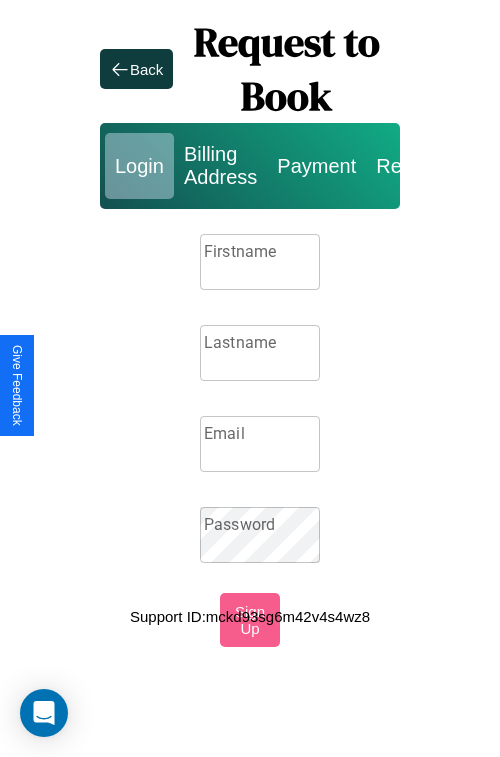 click on "Firstname" at bounding box center [260, 262] 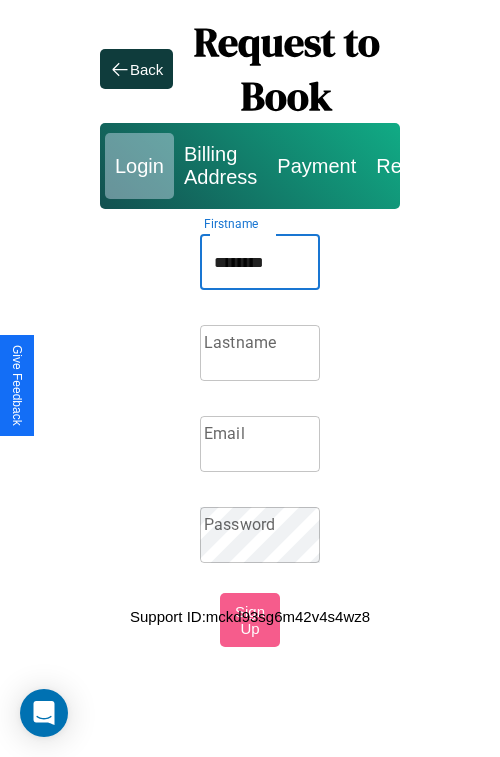 type on "********" 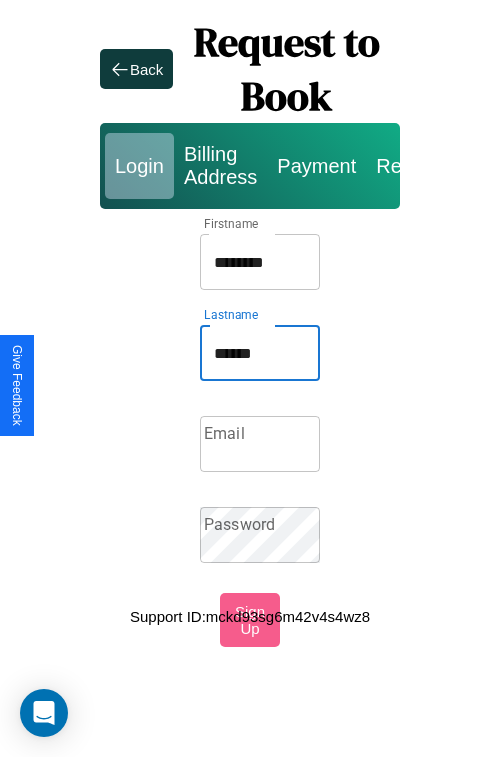 type on "******" 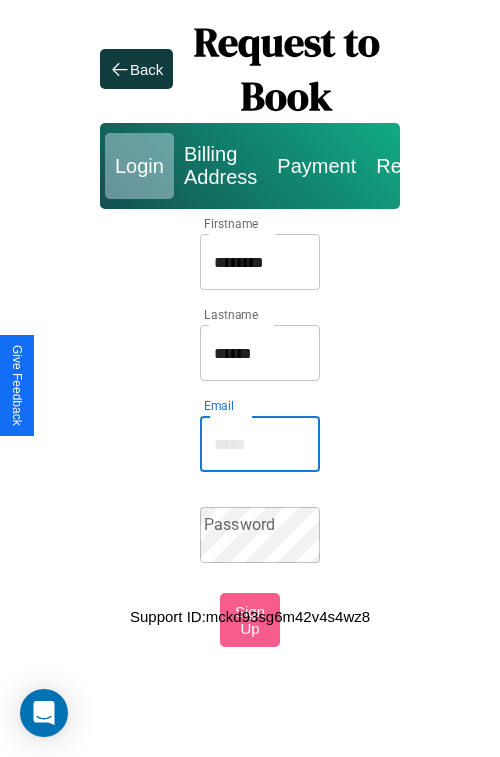 click on "Email" at bounding box center (260, 444) 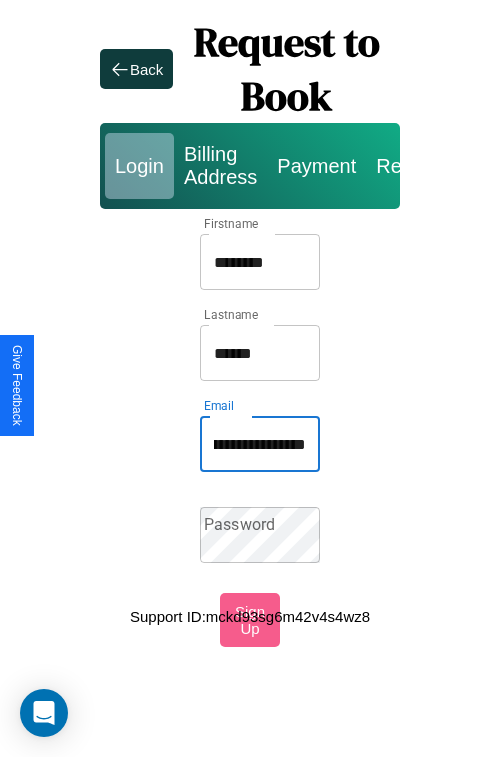 scroll, scrollTop: 0, scrollLeft: 122, axis: horizontal 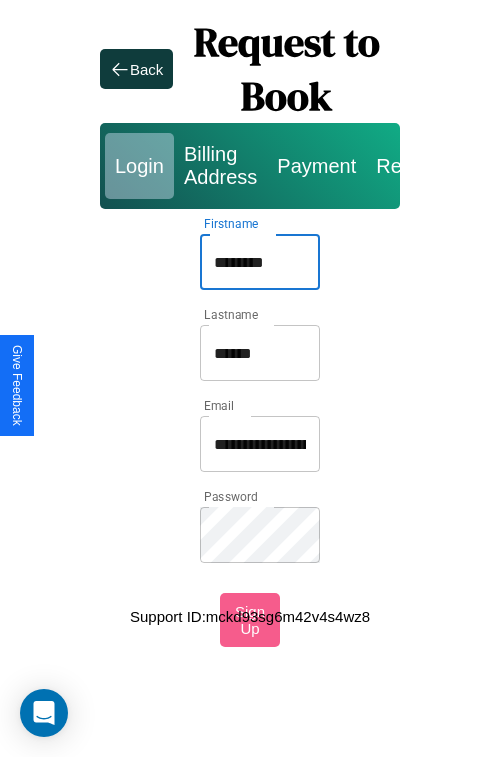 click on "********" at bounding box center (260, 262) 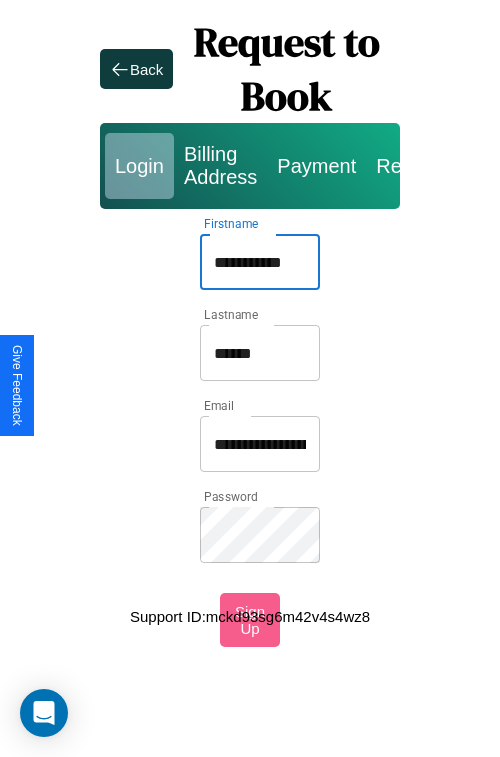 type on "**********" 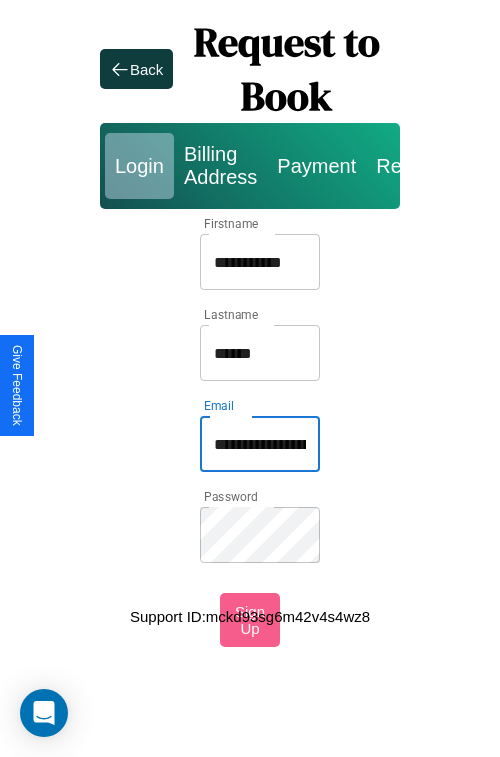 click on "**********" at bounding box center (260, 444) 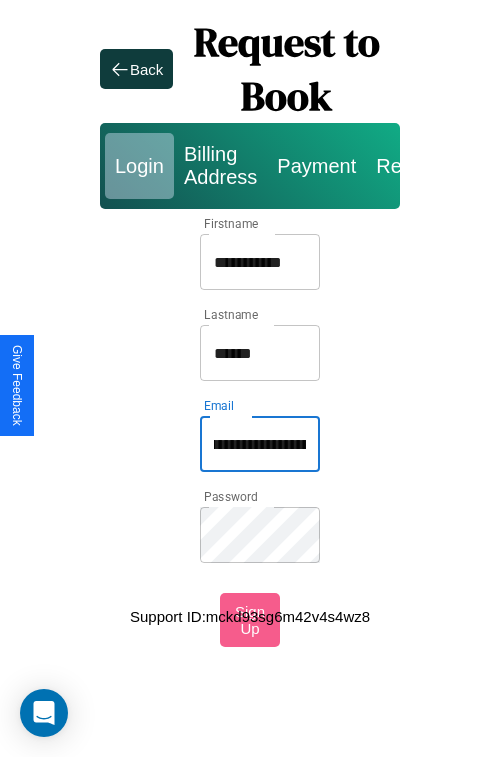 type on "**********" 